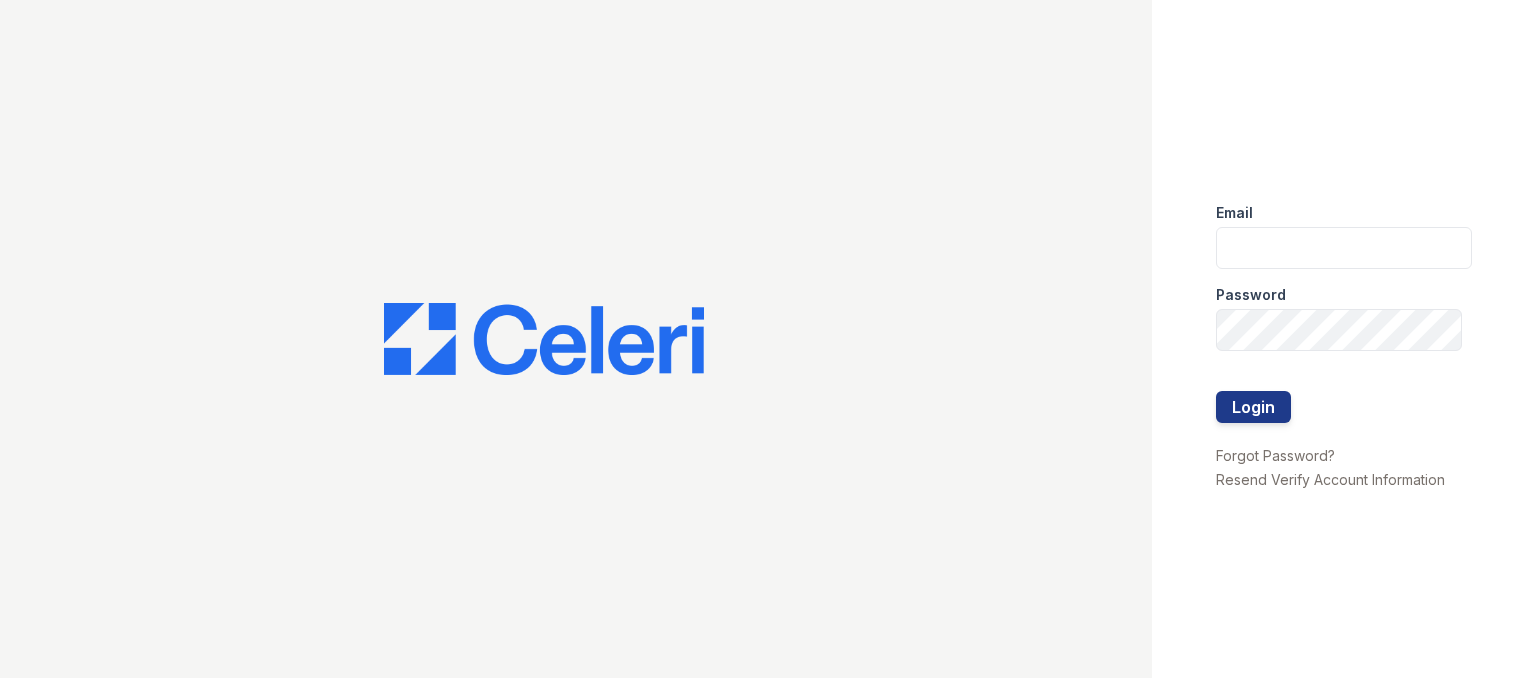 scroll, scrollTop: 0, scrollLeft: 0, axis: both 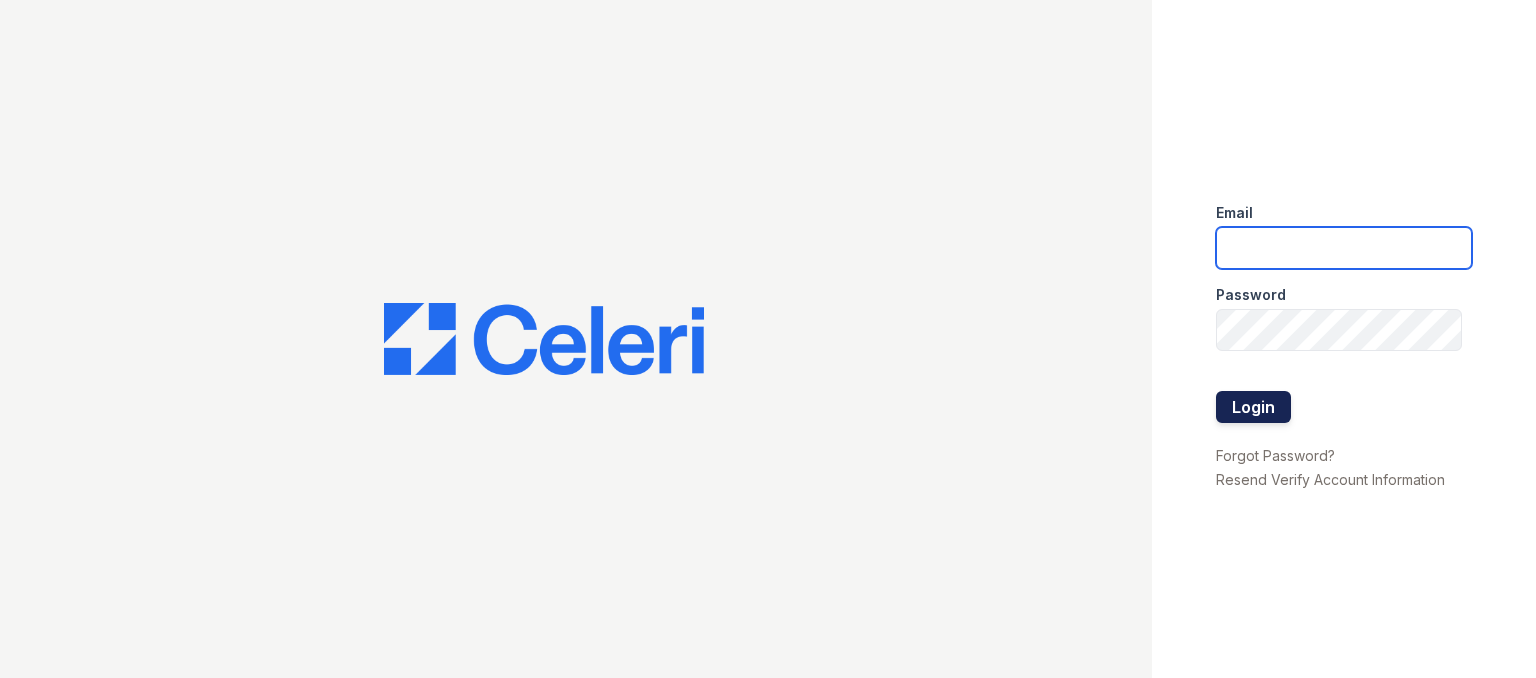 type on "olis-cypcarz@moiniangroup.com" 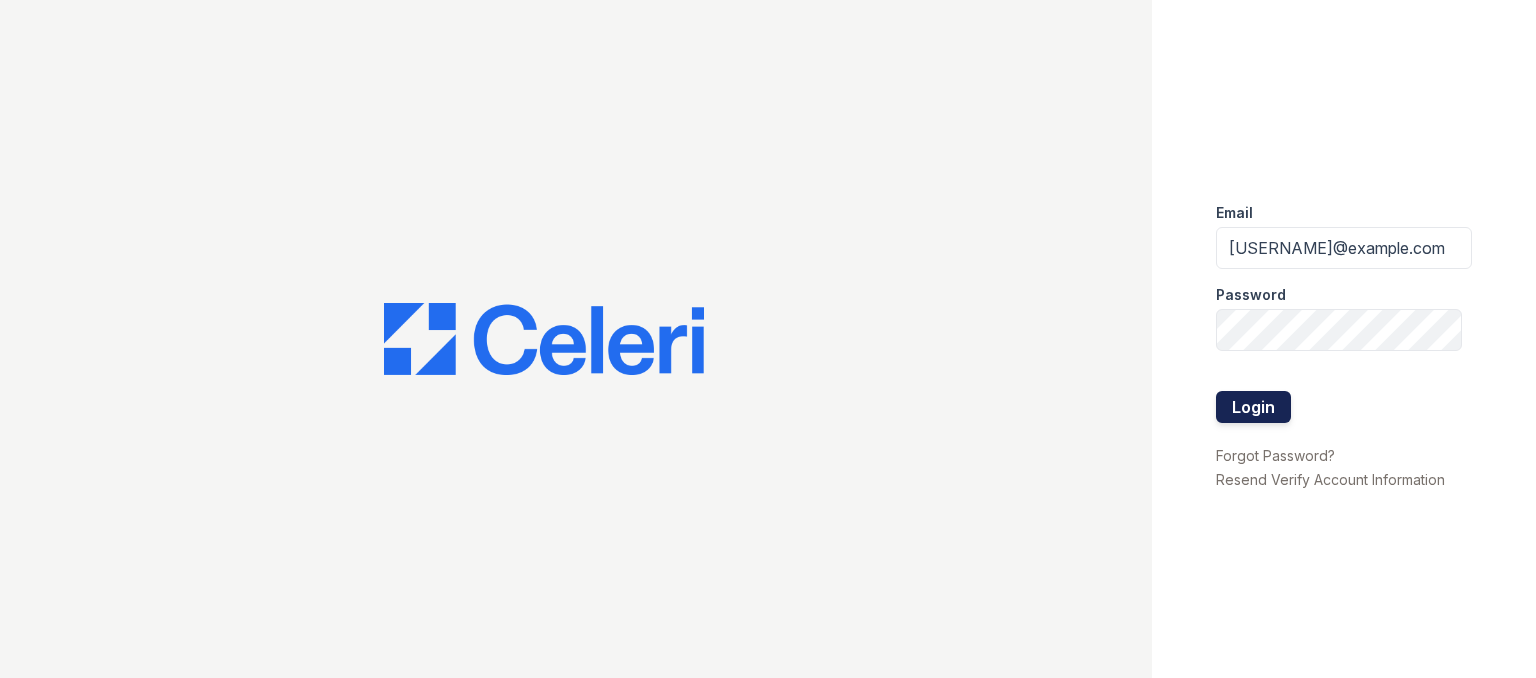 click on "Login" at bounding box center (1253, 407) 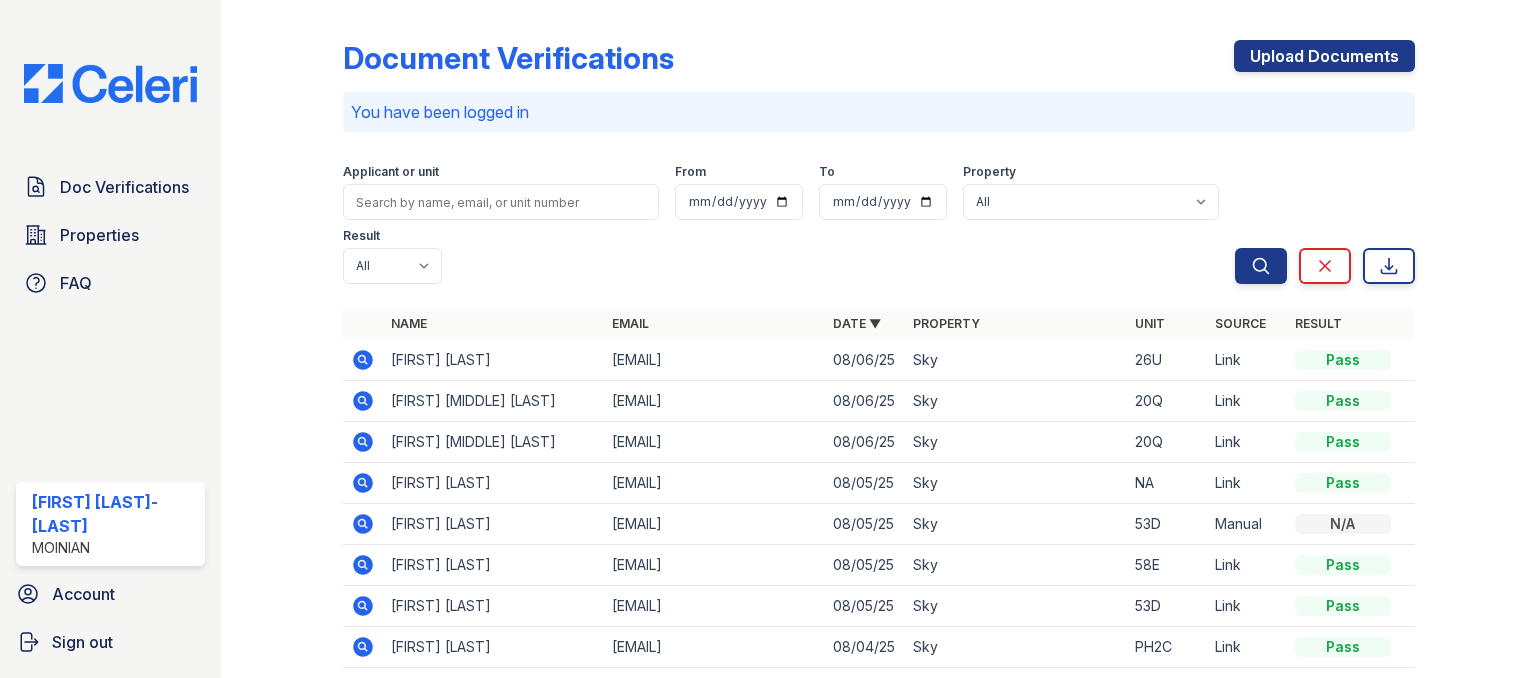 scroll, scrollTop: 0, scrollLeft: 0, axis: both 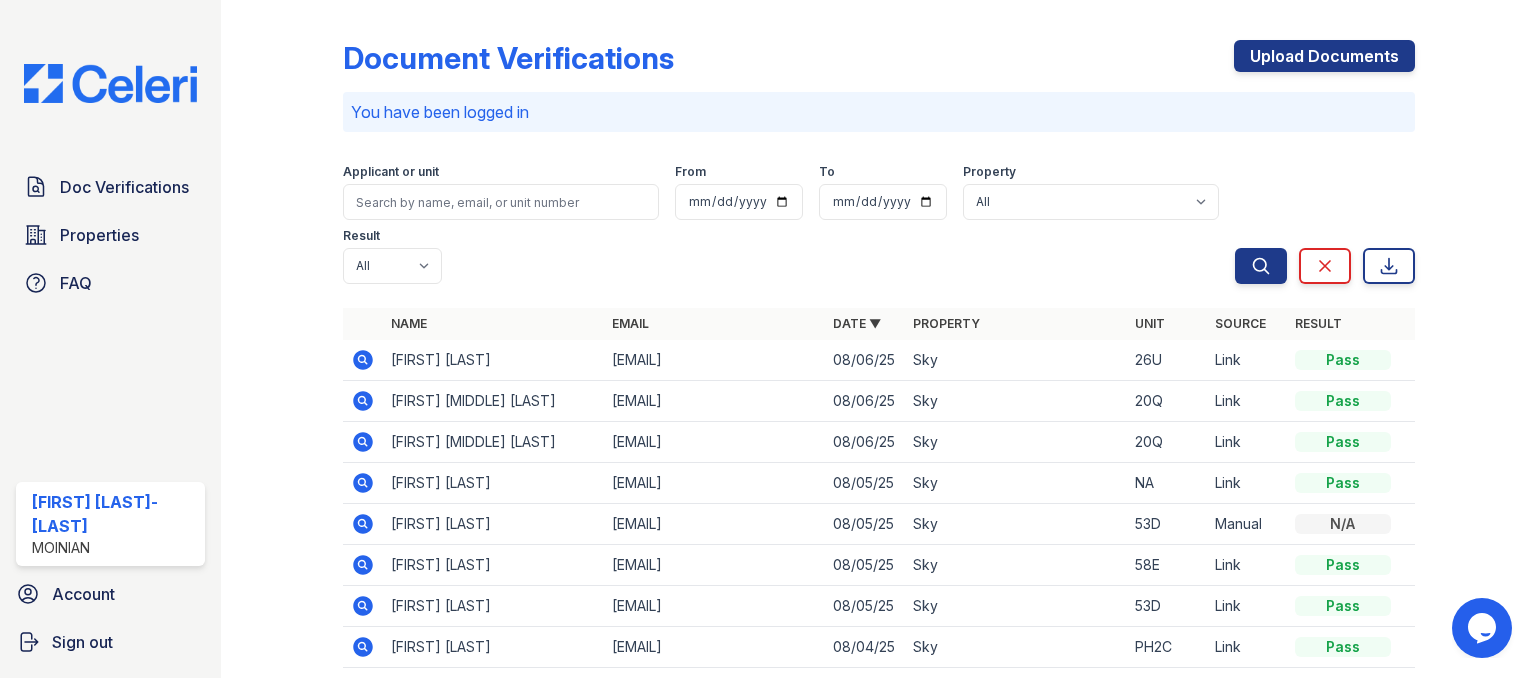 click 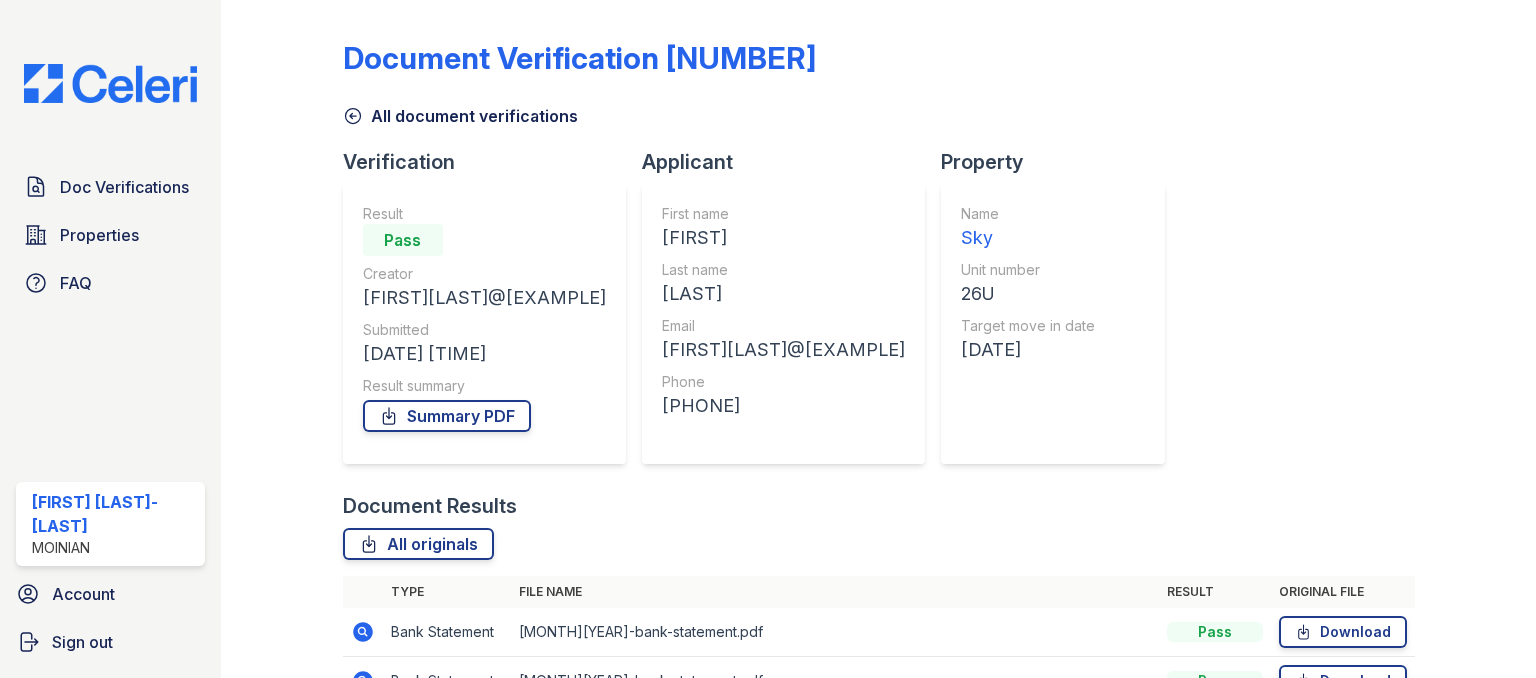 scroll, scrollTop: 0, scrollLeft: 0, axis: both 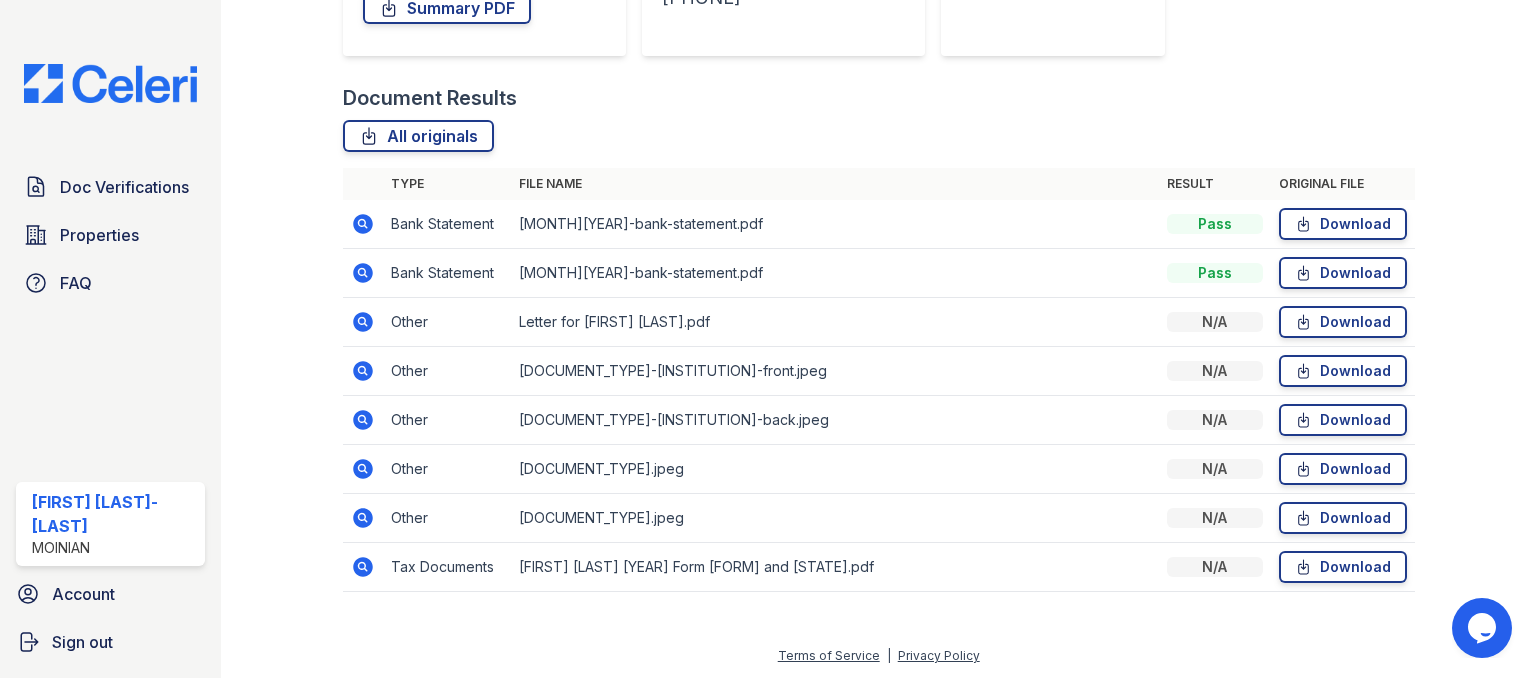 click 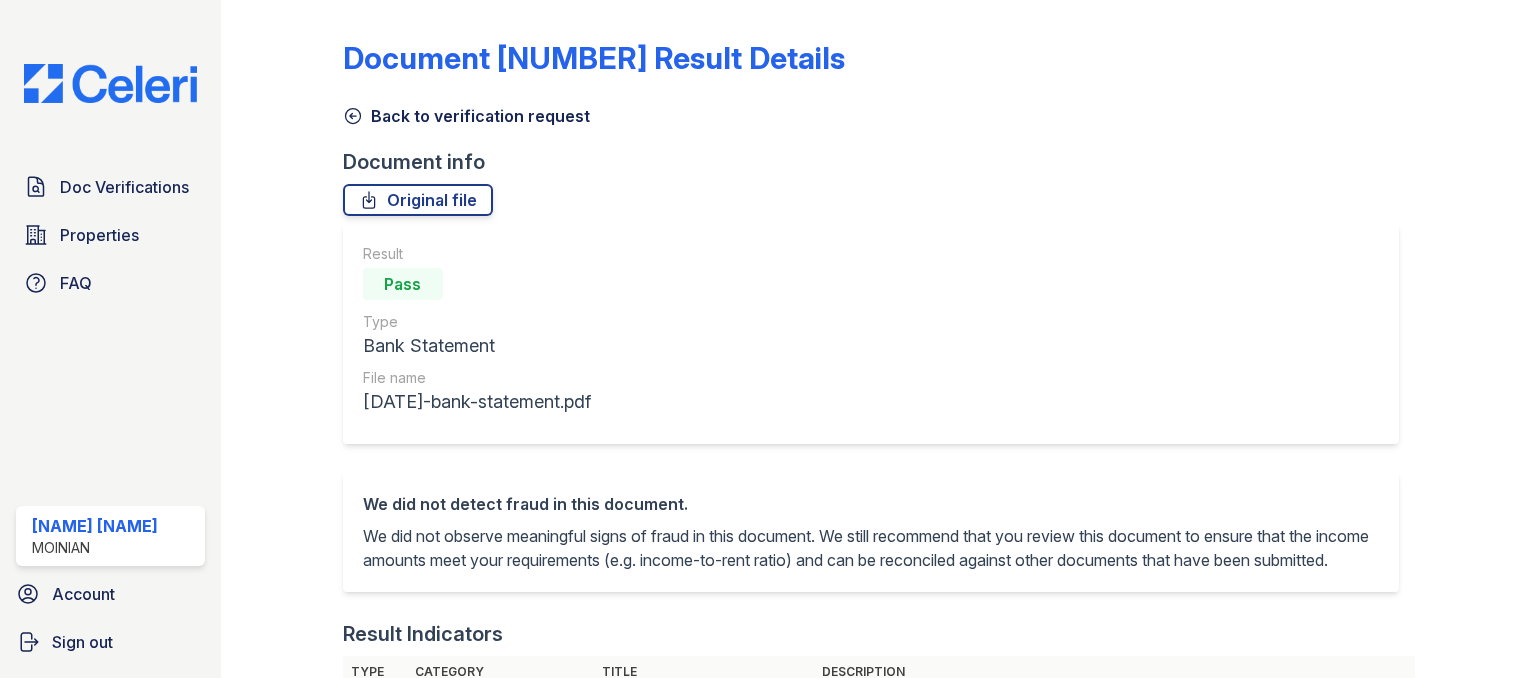 scroll, scrollTop: 0, scrollLeft: 0, axis: both 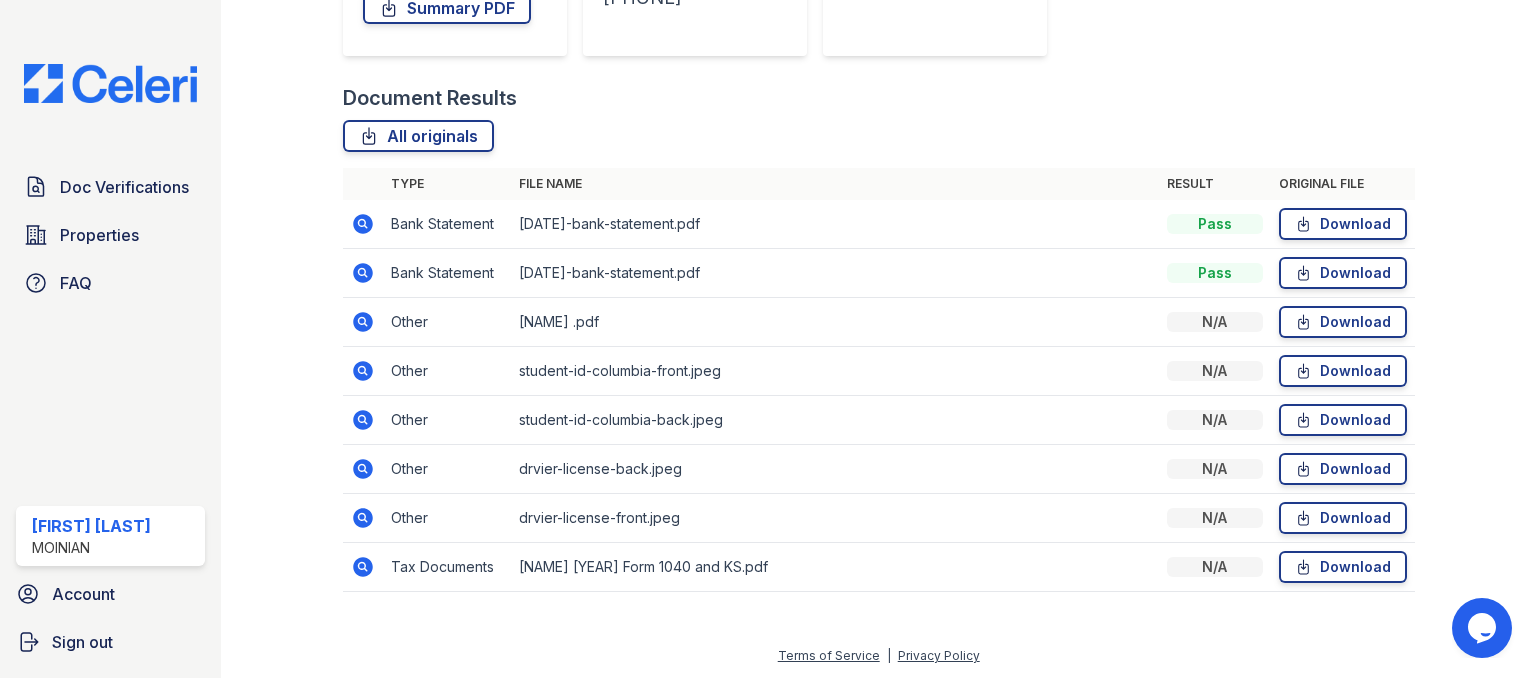 click 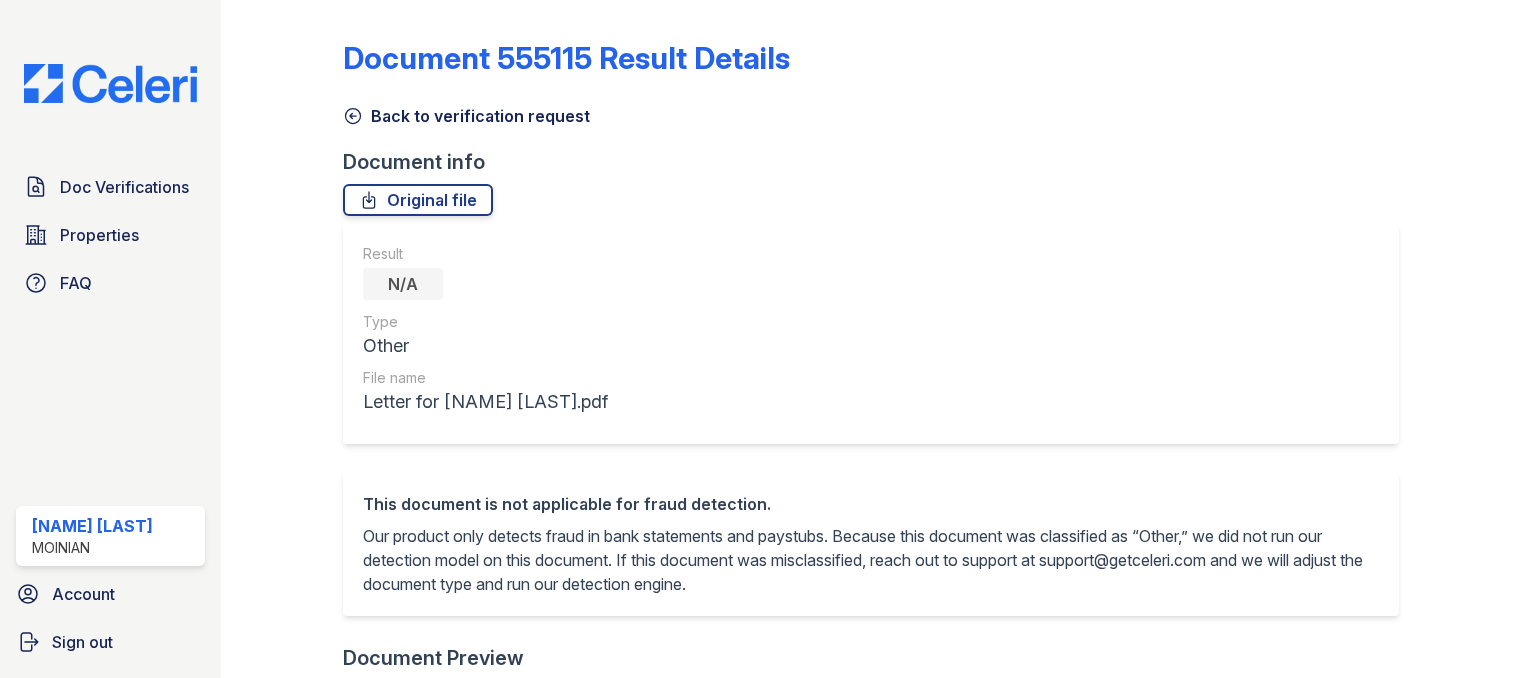 scroll, scrollTop: 0, scrollLeft: 0, axis: both 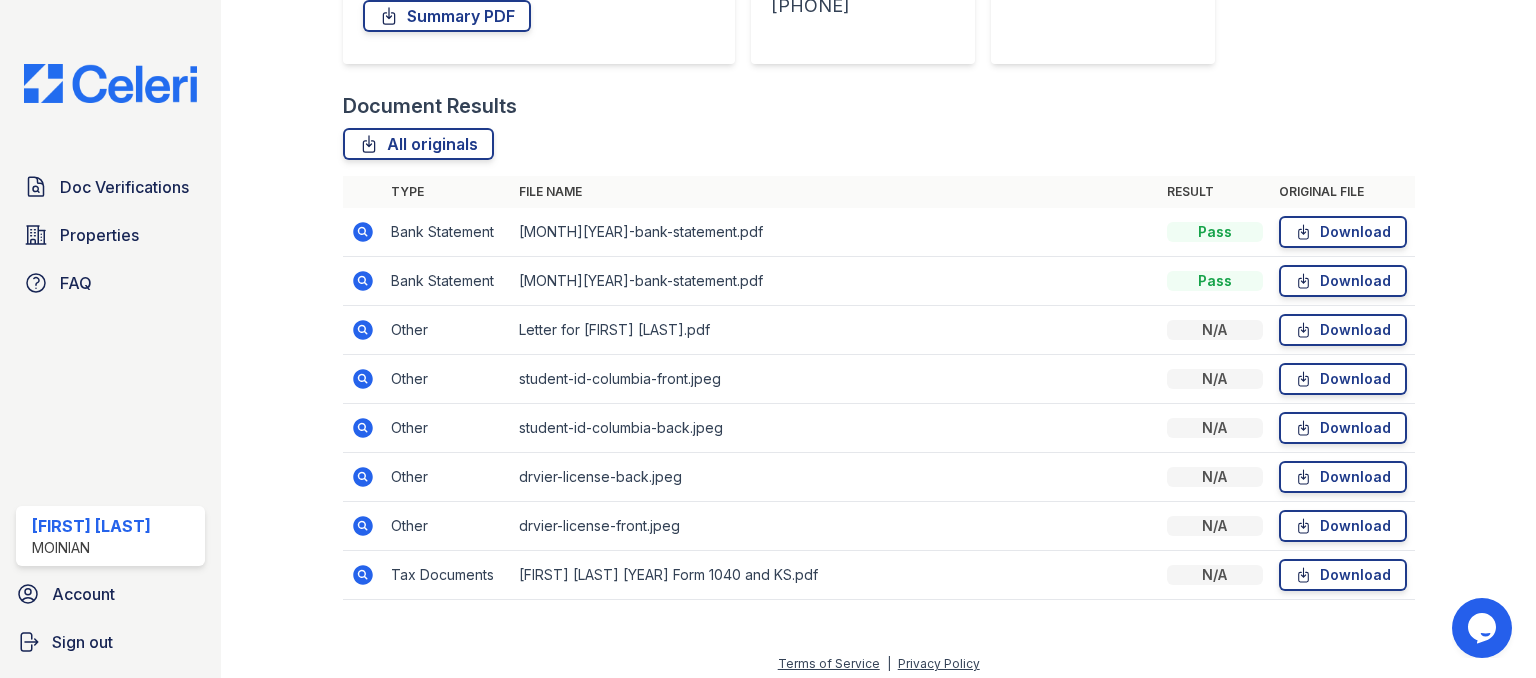 click 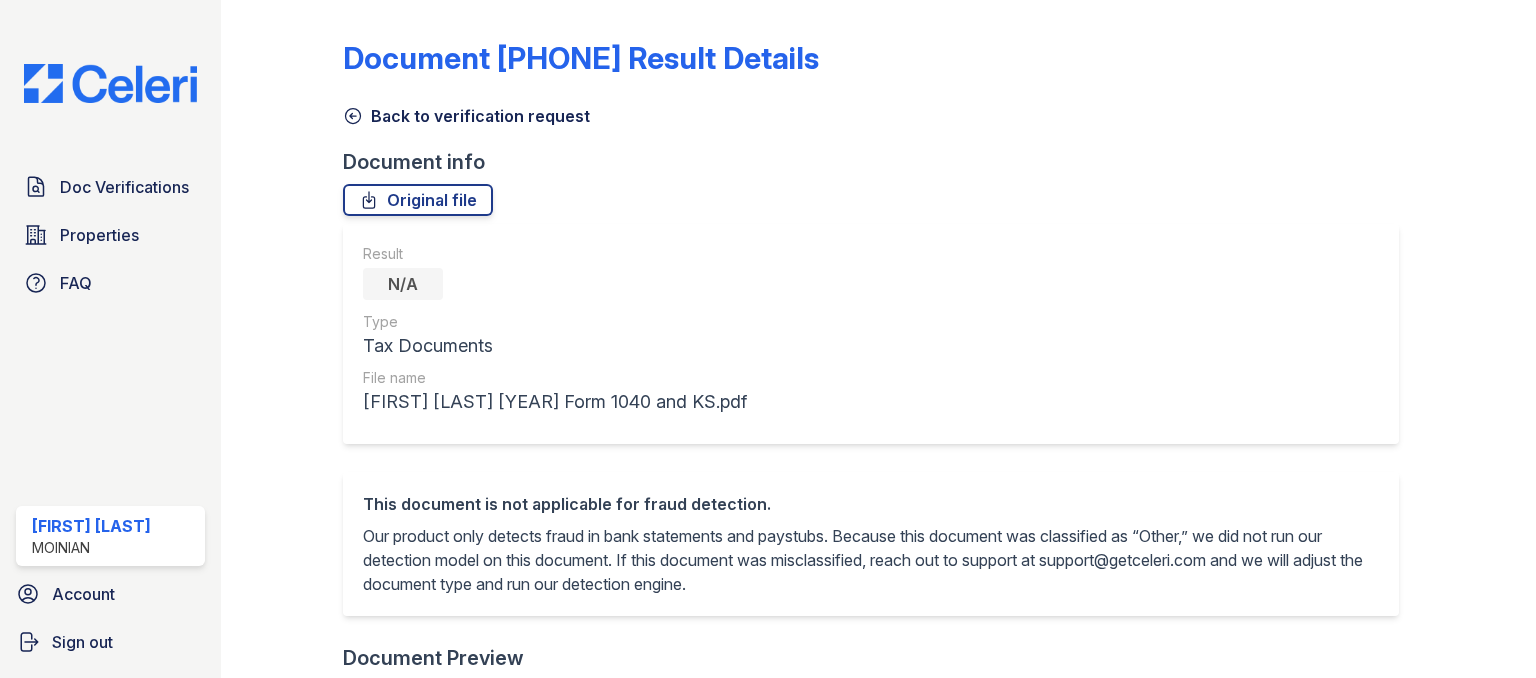 scroll, scrollTop: 0, scrollLeft: 0, axis: both 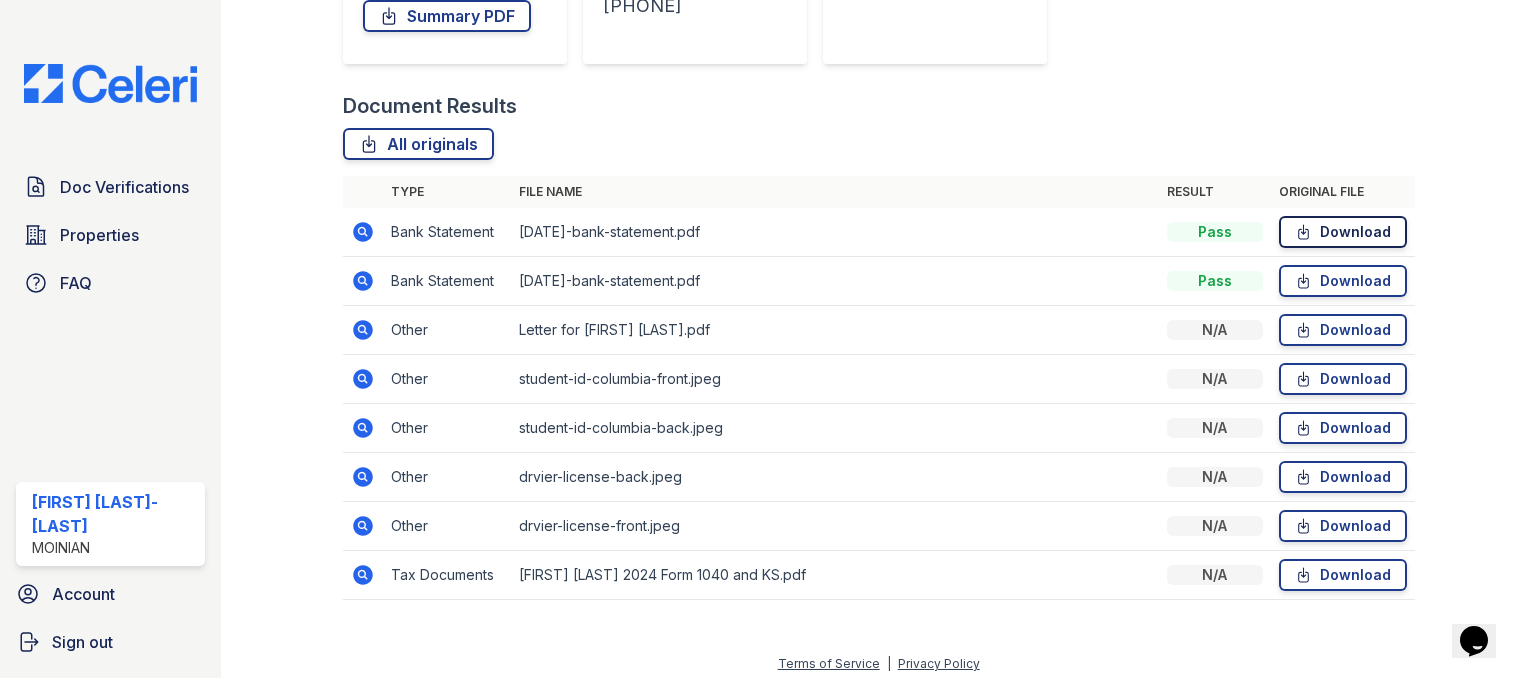 click on "Download" at bounding box center (1343, 232) 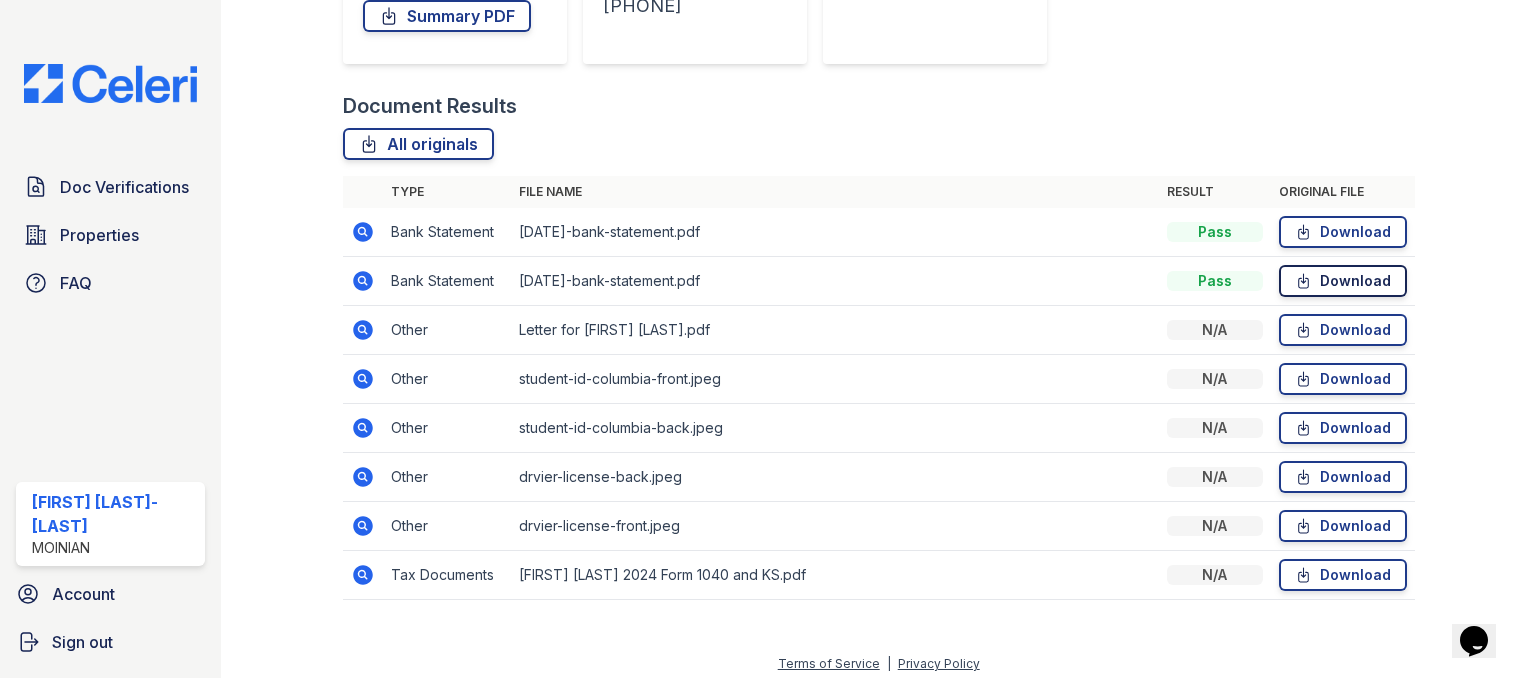 click on "Download" at bounding box center [1343, 281] 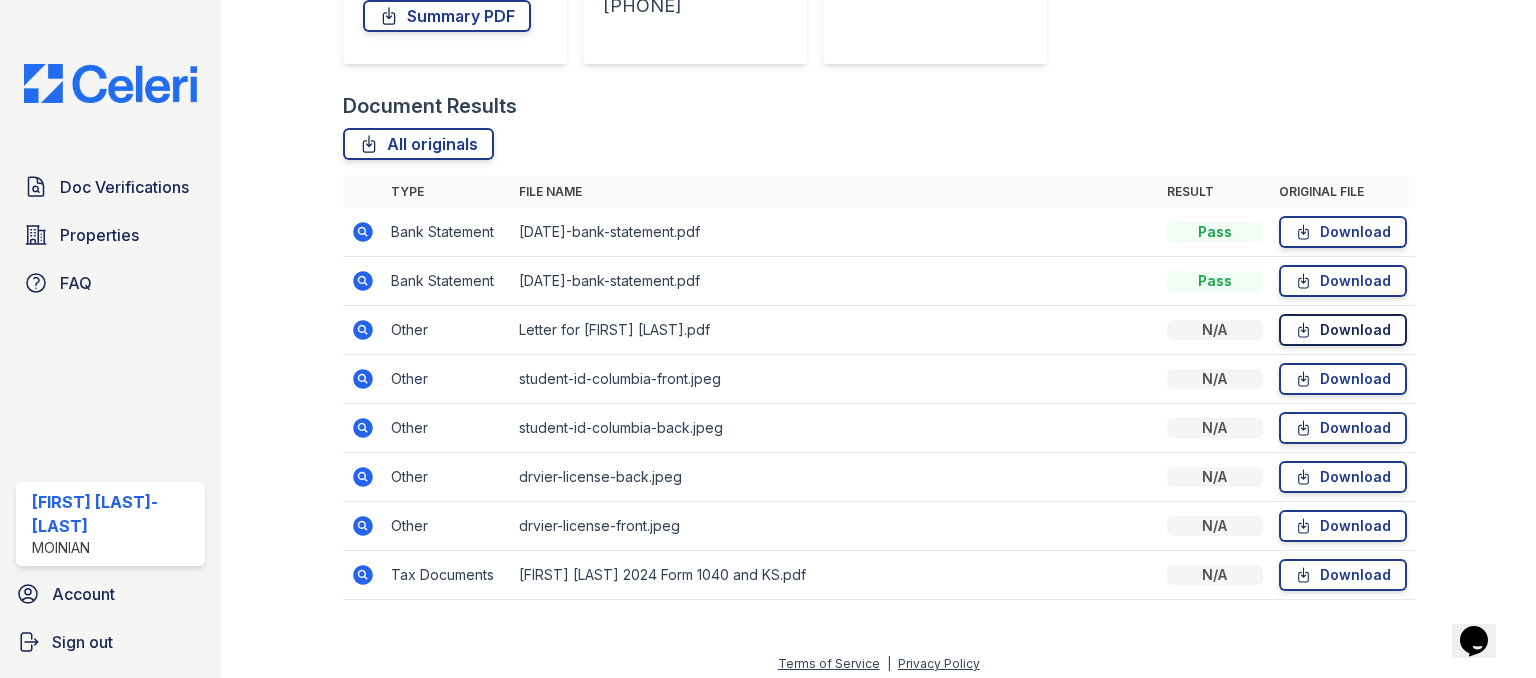 click on "Download" at bounding box center [1343, 330] 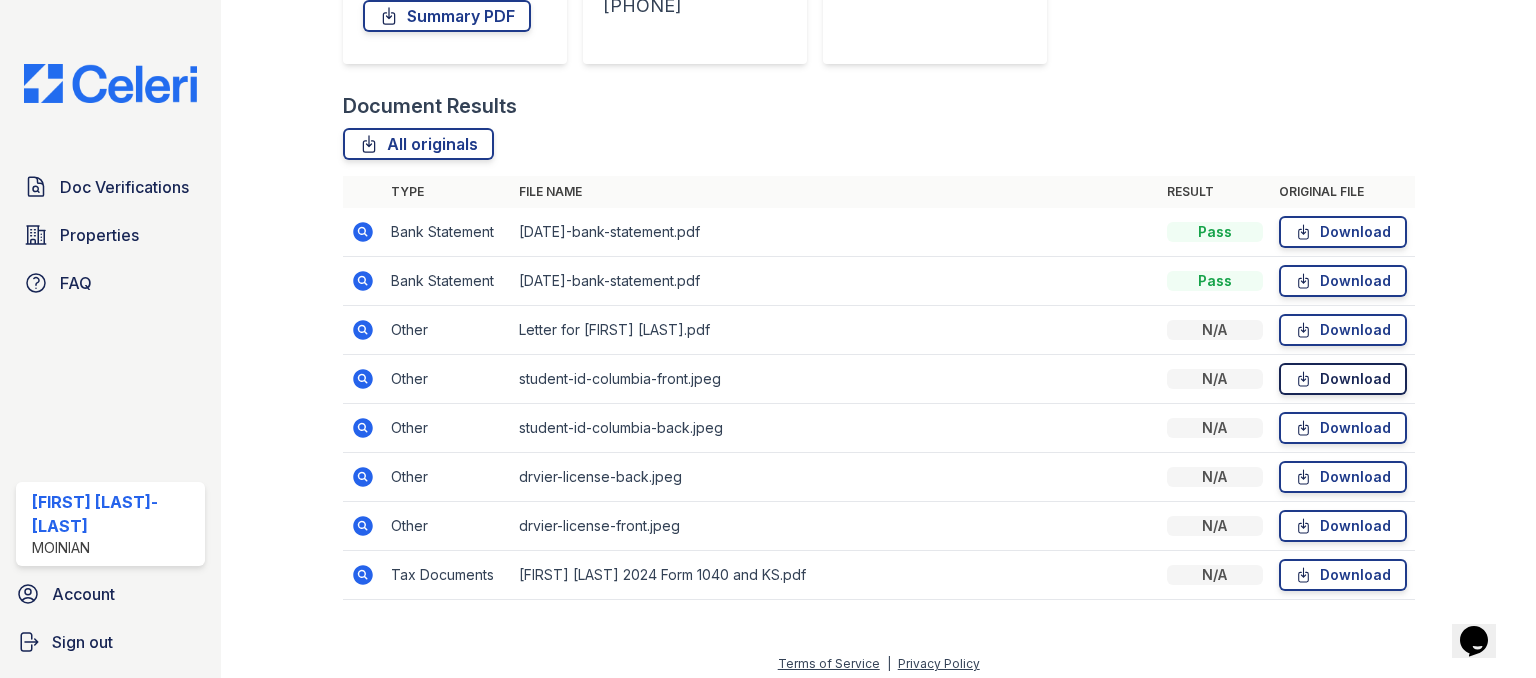 click on "Download" at bounding box center [1343, 379] 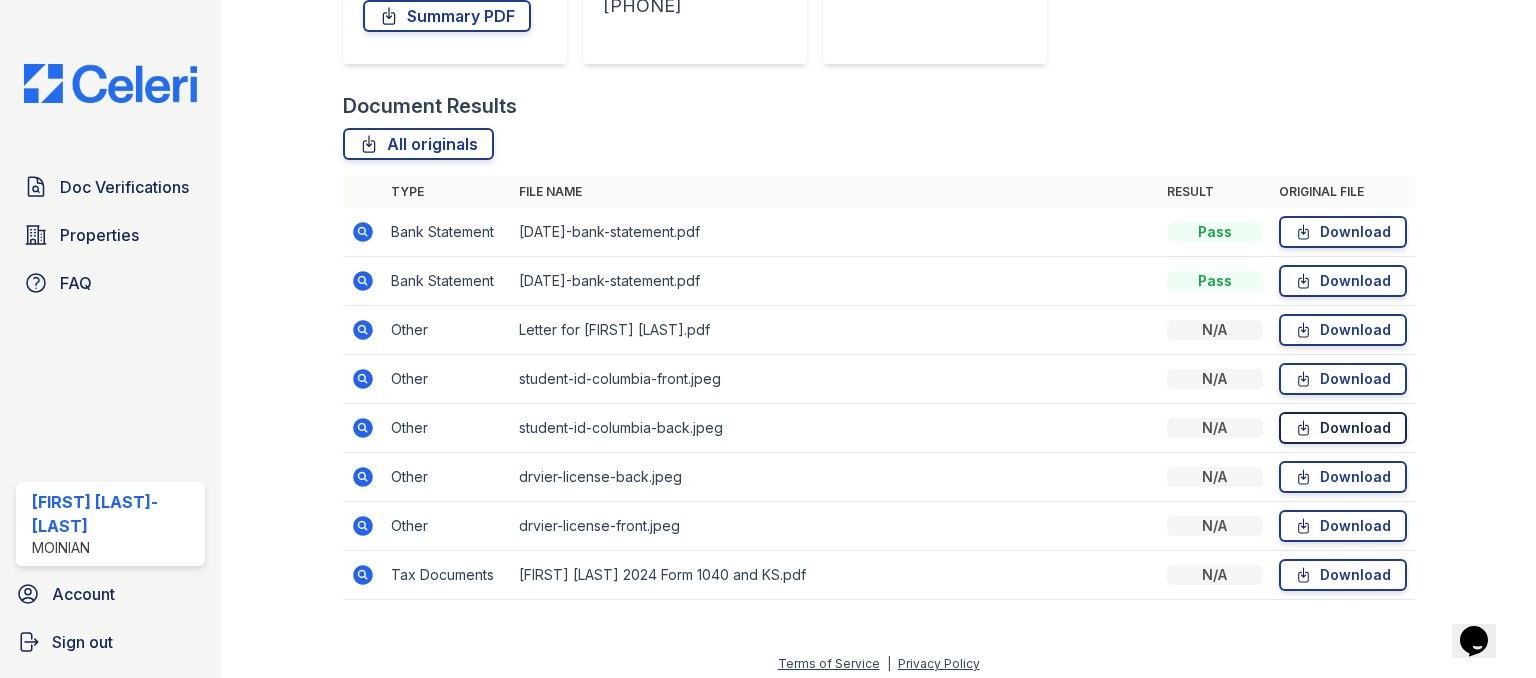 click on "Download" at bounding box center (1343, 428) 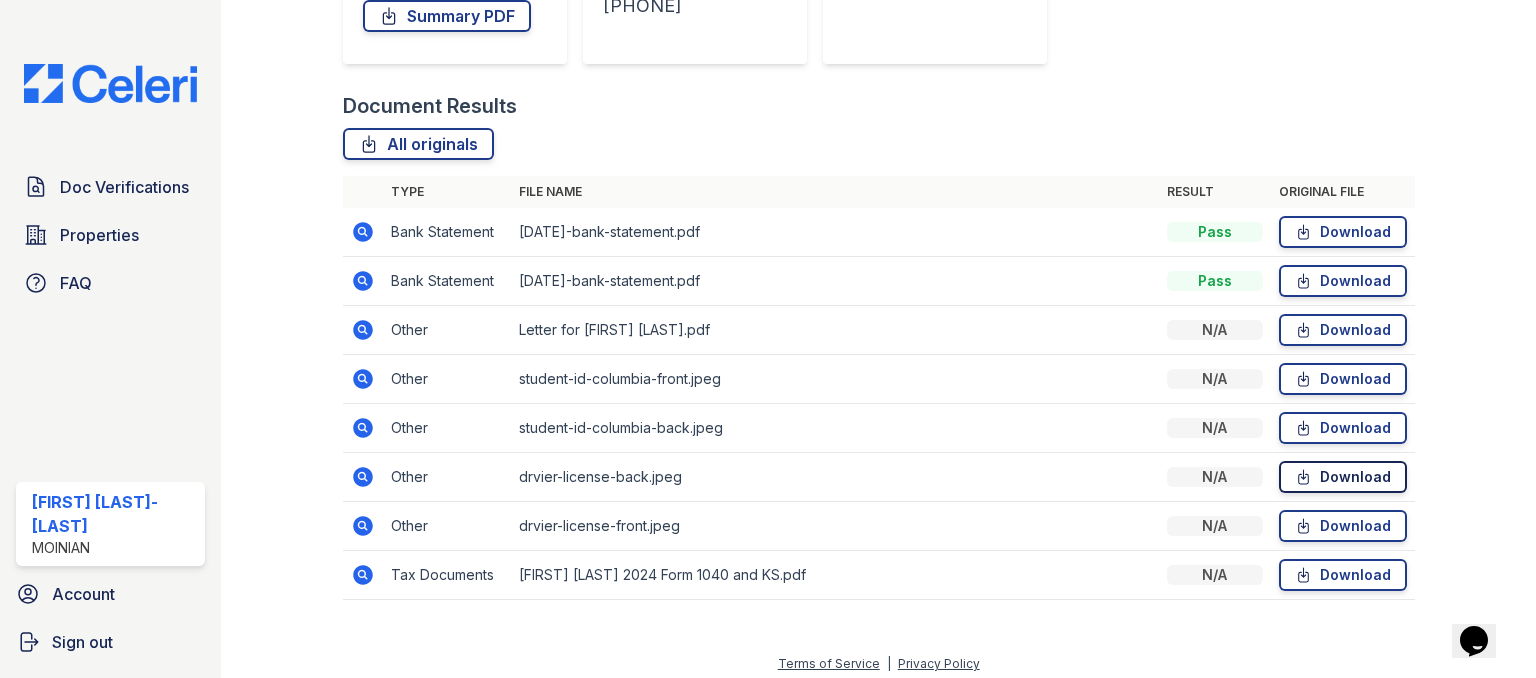 click on "Download" at bounding box center [1343, 477] 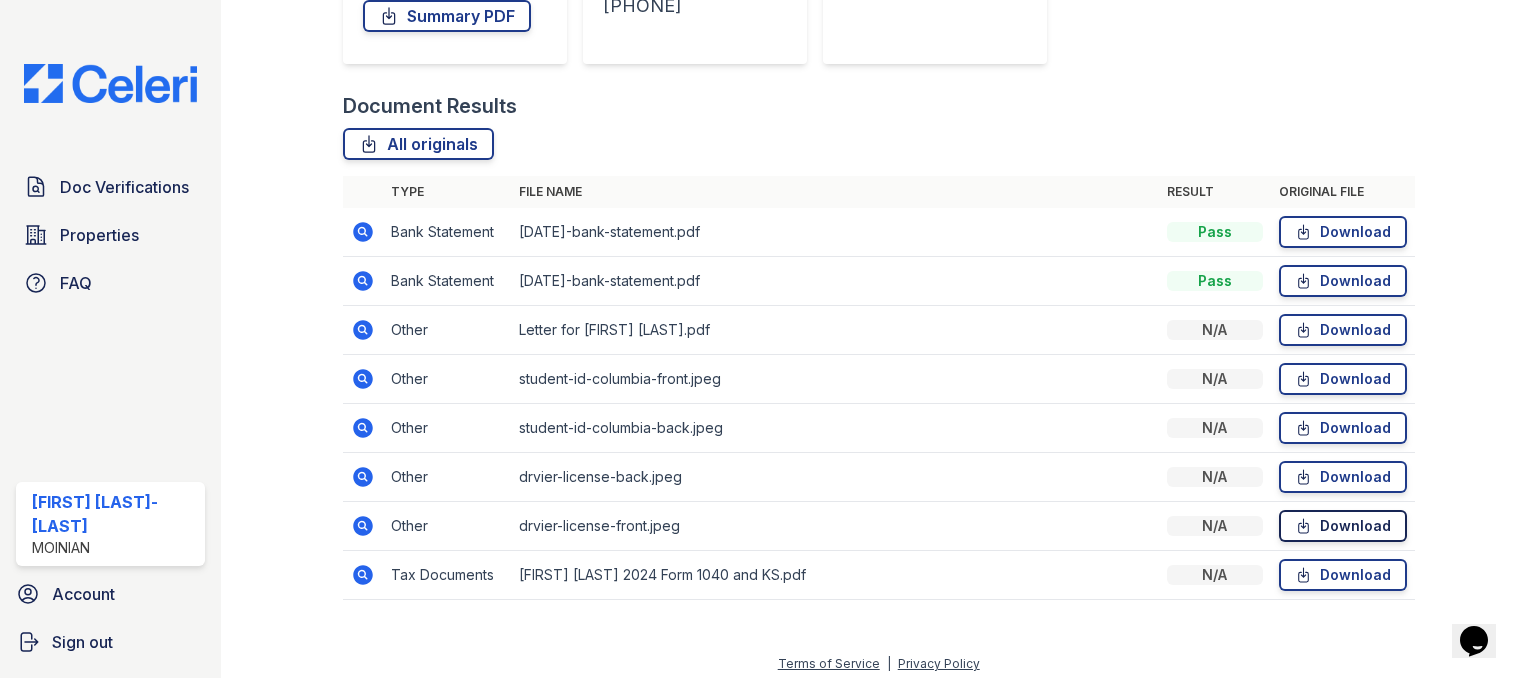 click on "Download" at bounding box center (1343, 526) 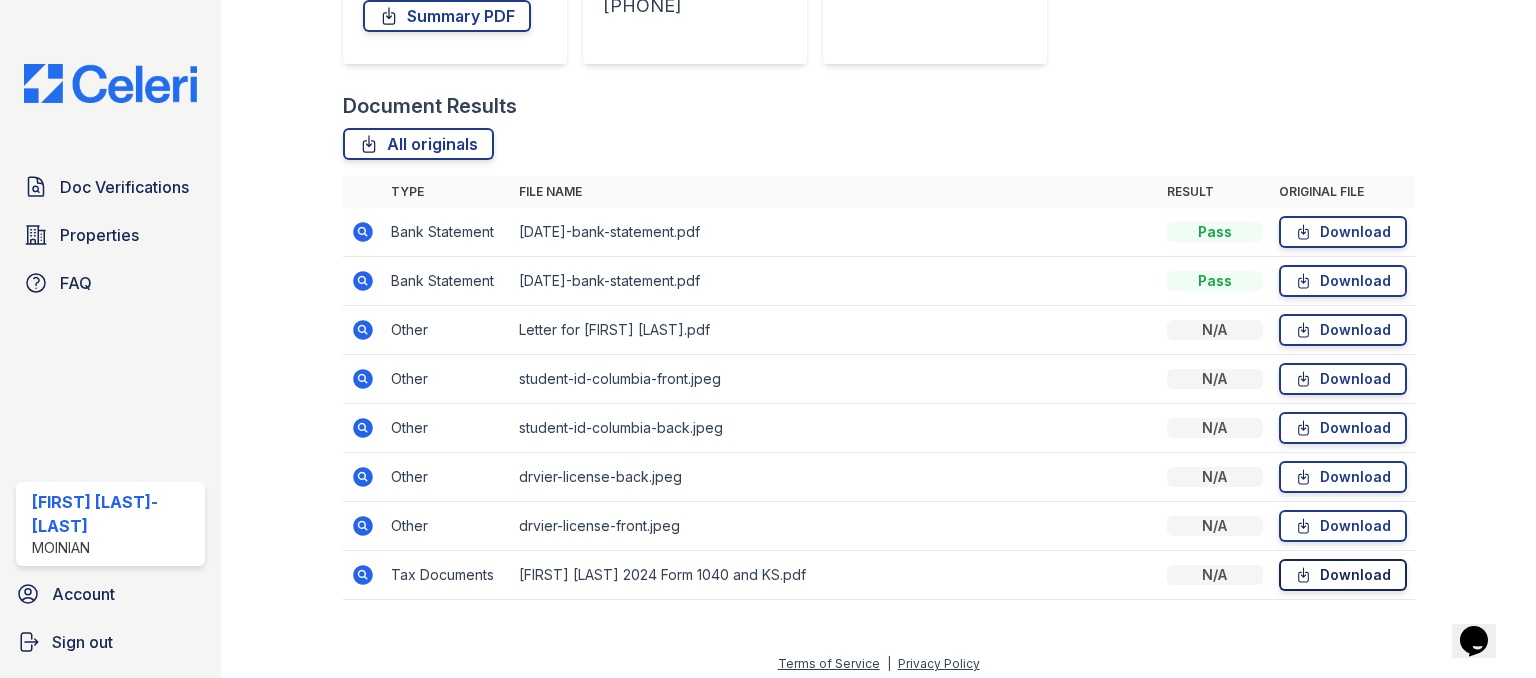 click on "Download" at bounding box center [1343, 575] 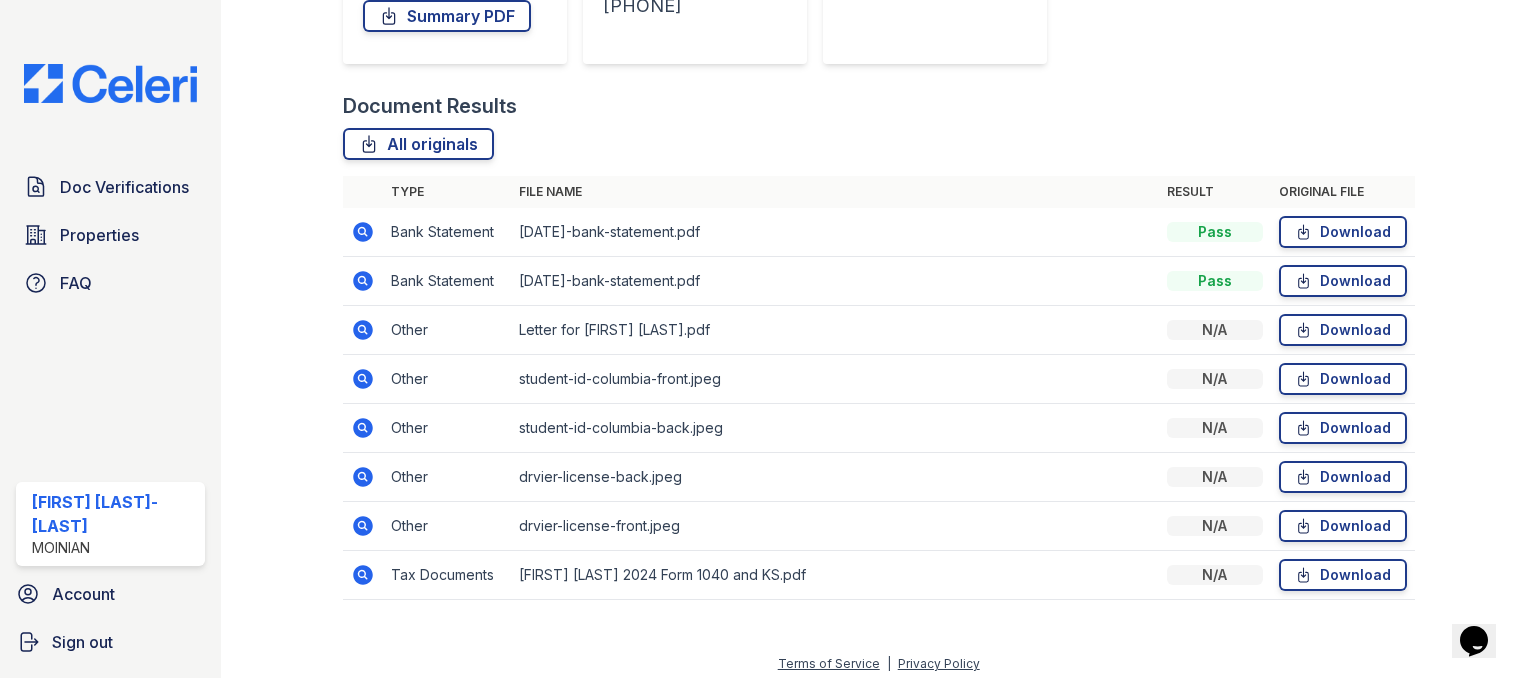 click 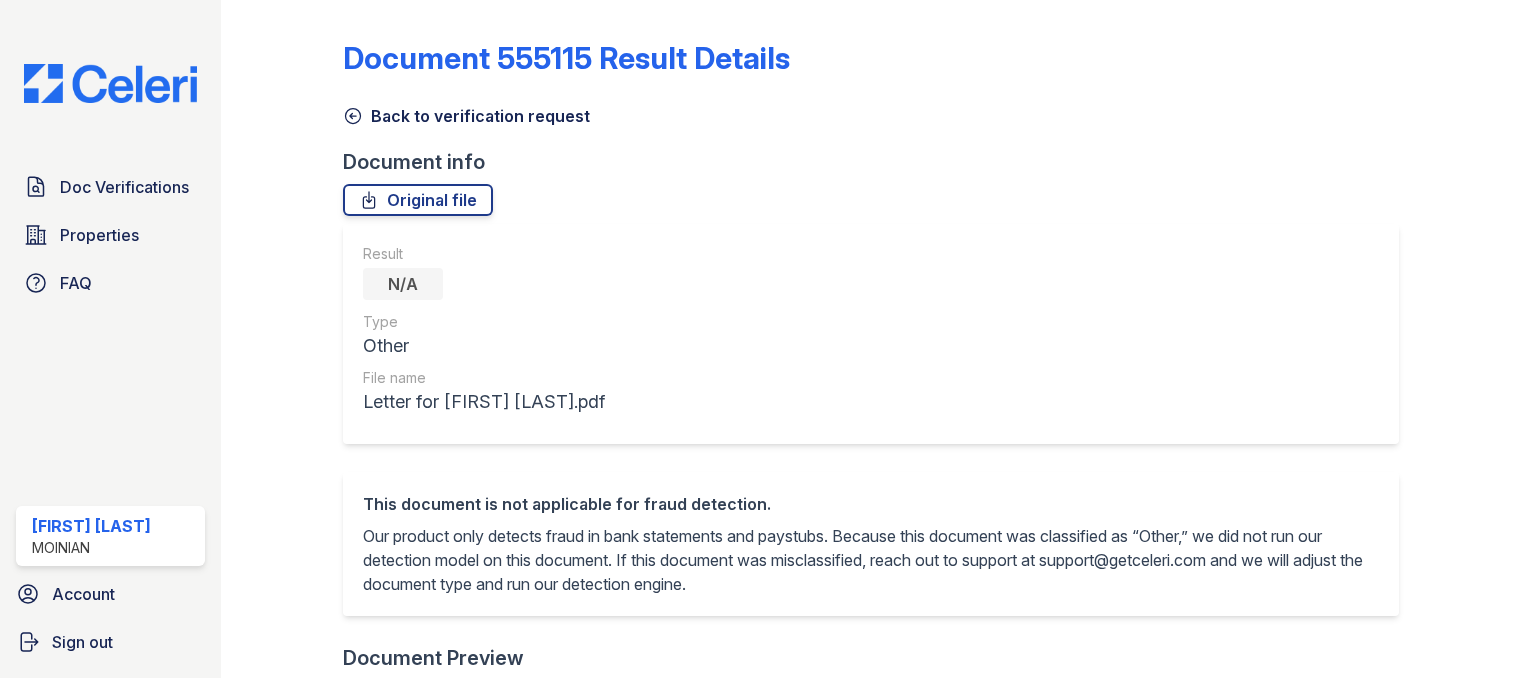 scroll, scrollTop: 0, scrollLeft: 0, axis: both 